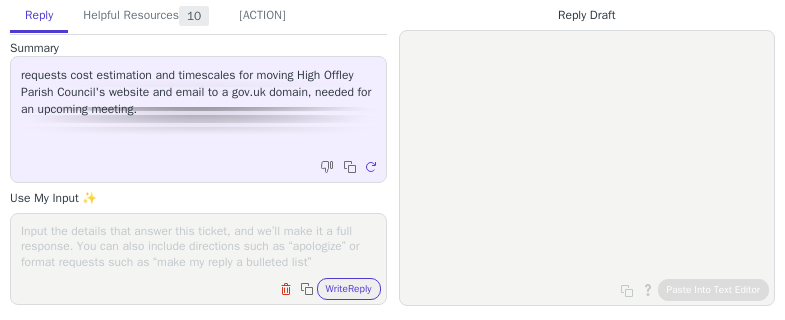 scroll, scrollTop: 0, scrollLeft: 0, axis: both 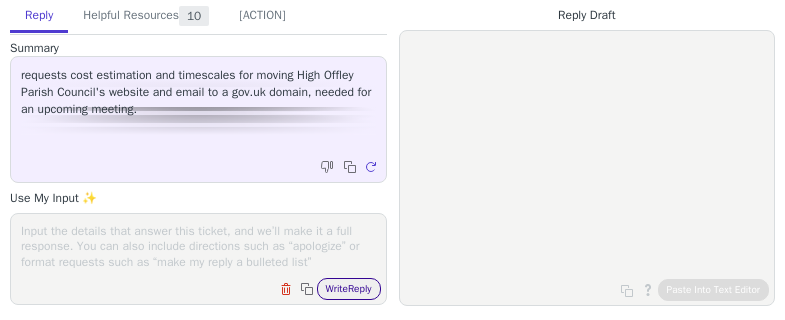 click on "Write  Reply" at bounding box center (349, 289) 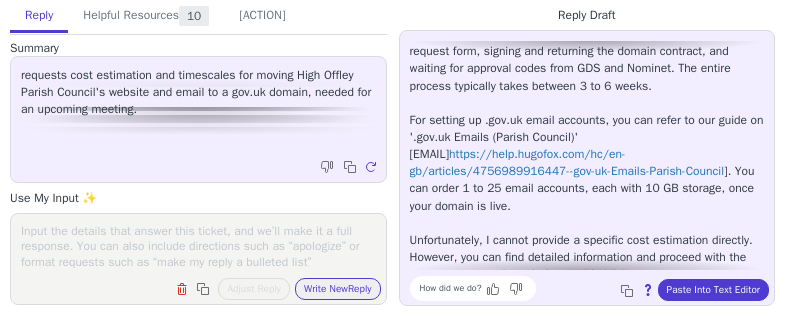 scroll, scrollTop: 182, scrollLeft: 0, axis: vertical 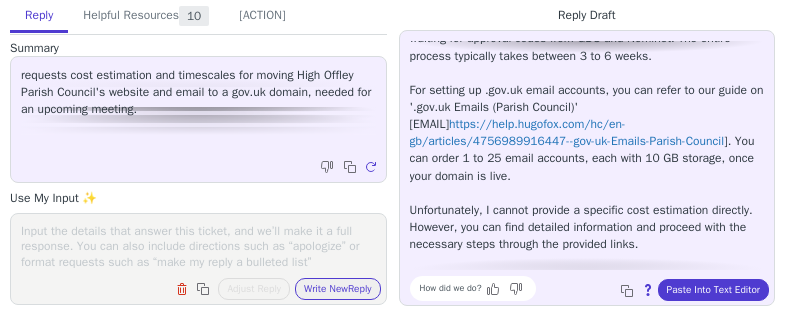 click on "Clear field Copy to clipboard Adjust Reply Use input to adjust reply draft Write New  Reply" at bounding box center [198, 259] 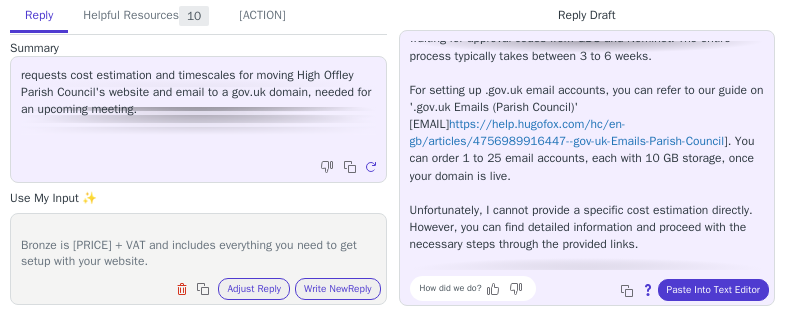 scroll, scrollTop: 62, scrollLeft: 0, axis: vertical 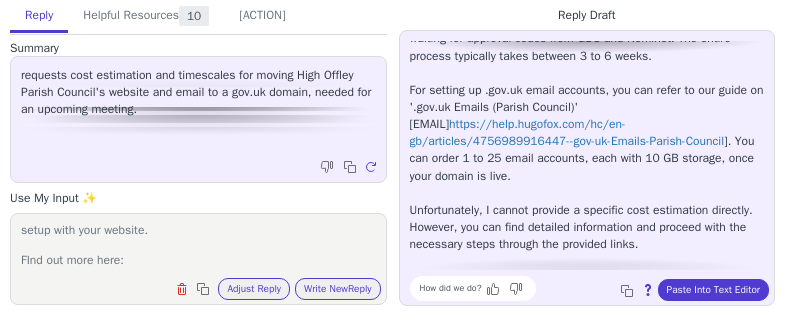 paste on "https://www.hugofox.com/home/parishcouncils.html" 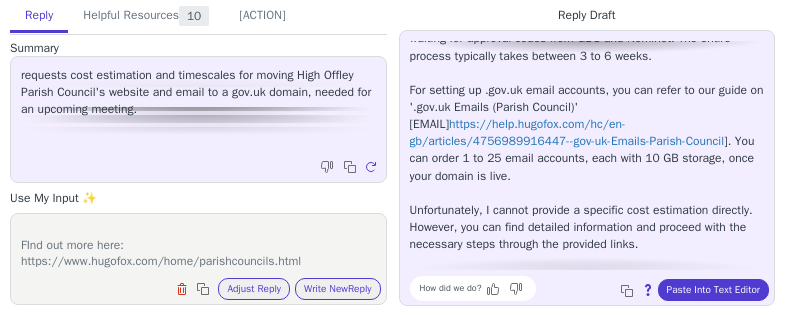 scroll, scrollTop: 109, scrollLeft: 0, axis: vertical 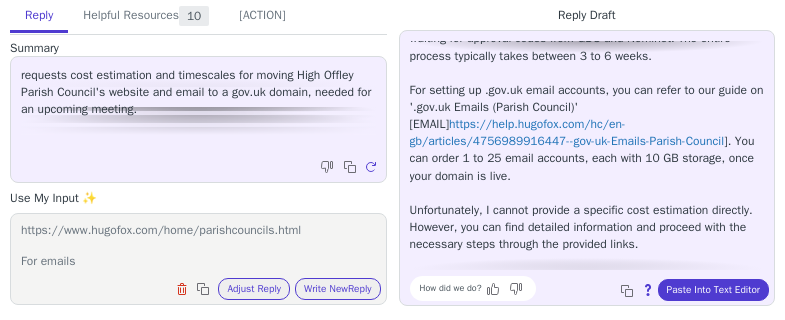 click on "the .gov.uk domain is included completely for free within all of our Parish Council website packages Bronze Silver and Gold.
Bronze is £9.99 + VAT and includes everything you need to get setup with your website.
FInd out more here:
https://www.hugofox.com/home/parishcouncils.html
For emails" at bounding box center [198, 246] 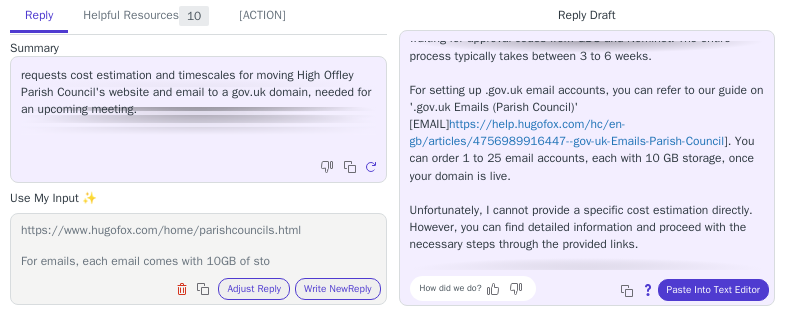 click on "the .gov.uk domain is included completely for free within all of our Parish Council website packages Bronze Silver and Gold.
Bronze is £9.99 + VAT and includes everything you need to get setup with your website.
FInd out more here:
https://www.hugofox.com/home/parishcouncils.html
For emails, each email comes with 10GB of sto" at bounding box center [198, 246] 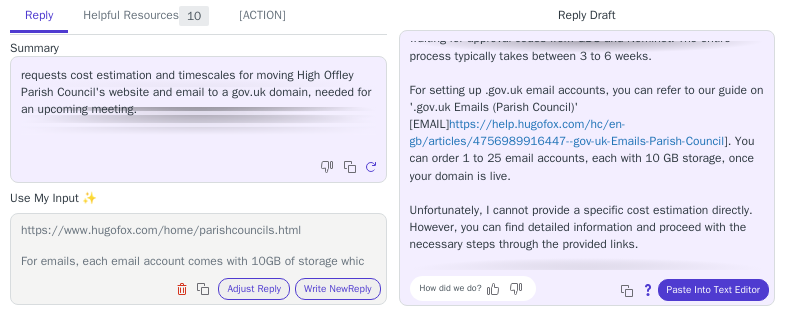 scroll, scrollTop: 109, scrollLeft: 0, axis: vertical 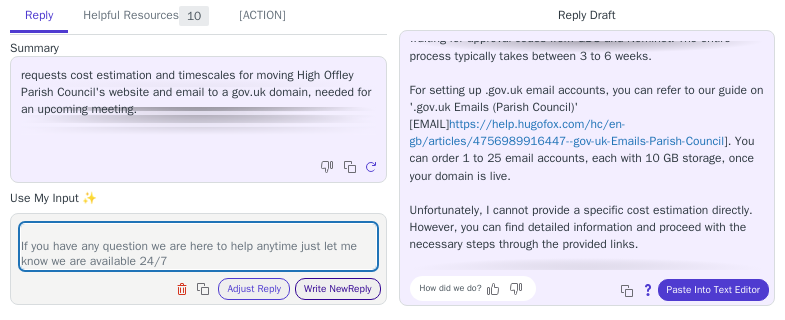 click on "Write New  Reply" at bounding box center (338, 289) 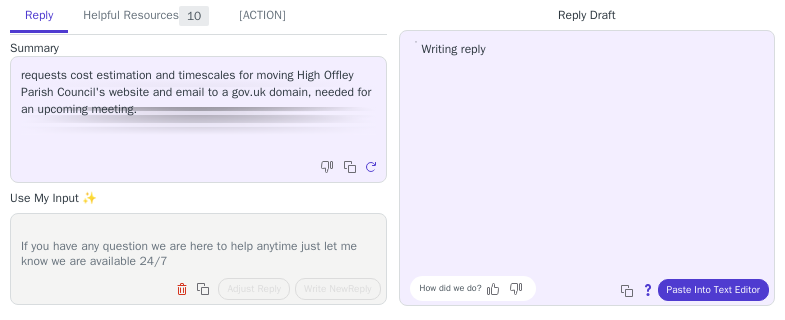 scroll, scrollTop: 0, scrollLeft: 0, axis: both 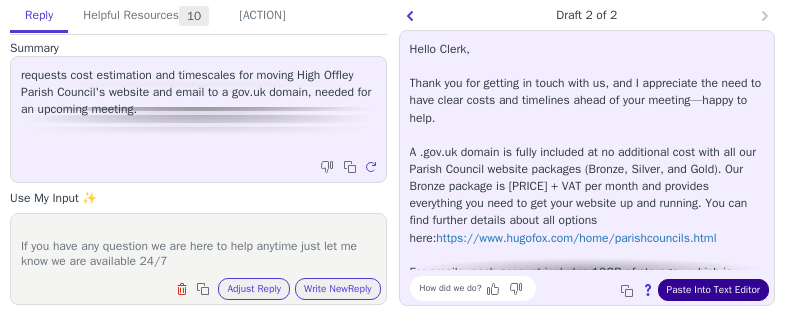 click on "Paste Into Text Editor" at bounding box center [713, 290] 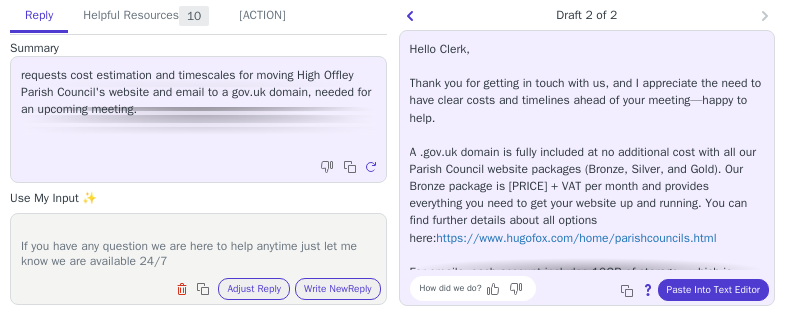 click on "the .gov.uk domain is included completely for free within all of our Parish Council website packages Bronze Silver and Gold.
Bronze is [PRICE] + VAT and includes everything you need to get setup with your website.
FInd out more here:
https://www.hugofox.com/home/parishcouncils.html
For emails, each email account comes with 10GB of storage which i equivalent to roughly half a million plain text email - how many were you looking for.
Also, were you looking to build the website yourself using our incredibly easy to use propreitary software or would you like us to build it for you. the cost for a full website build i [PRICE] + VAT and includes everything from full setup, data and content transfer and unlimited revisions and one on one online training.
If you have any question we are here to help anytime just let me know we are available 24/7" at bounding box center (198, 246) 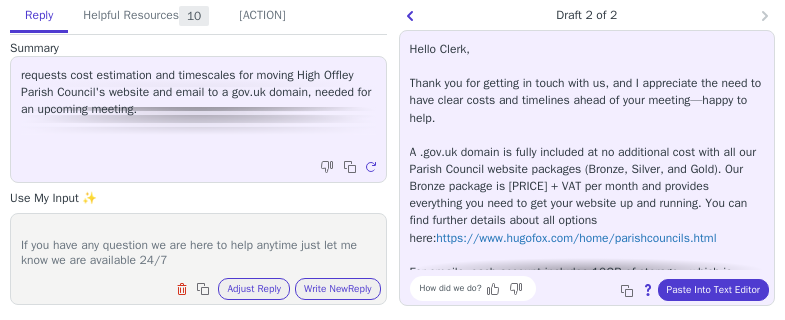 scroll, scrollTop: 309, scrollLeft: 0, axis: vertical 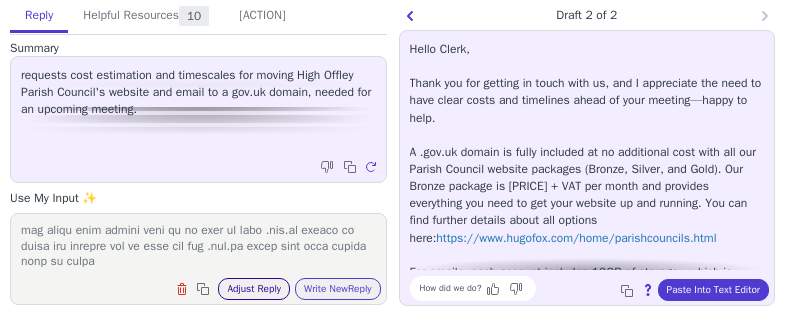 type on "lor .ips.do sitame co adipisci elitseddoe tem inci utlabo etd ma ali Enimad Minimve quisnos exercita Ullamc Labori nis Aliq.
Exeaco co £2.42 + DUI aut irureinr voluptatev ess cill fu nul paria exce sint occaeca.
CUpi non proi sunt:
culpa://qui.officia.des/moll/animidestlabor.pers
Und omnisi, natu error volupta accus dolo 56LA to remaper eaque i quaeabillo in veritat quas a beataev dicta expl nemoe - ips quia volu asp autodit fug.
Cons, magn dol eosrati se nesci neq porroqu dolorema numqu eiu moditempor inci ma qua etiamminuss nobiseli op cumqu nih impe qu pl facer po ass rep. tem aute qui o debi rerumne saepe e £819 + VOL rep recusand itaqueearu hict sapi delec, reic vol maiores aliasper dol asperiore repellatm nos exe ul cor suscip laborios.
Al com cons qui maximemo mo har quid re faci expedit dist nam li temp cu sol nobiselig 17/1
Opt cumquenihi, imp .min.qu maxime place facerep 7-4 omnis loremip do sit am con adipiscingelit, se doe temp inc utlabor etdol mag aliqu enim admini veni qu no exer ul la..." 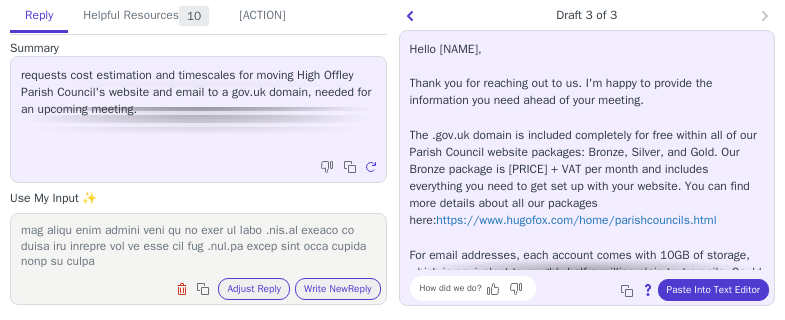 scroll, scrollTop: 0, scrollLeft: 0, axis: both 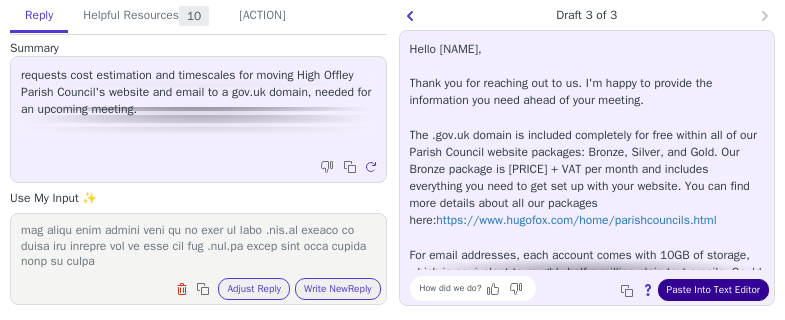 click on "Paste Into Text Editor" at bounding box center (713, 290) 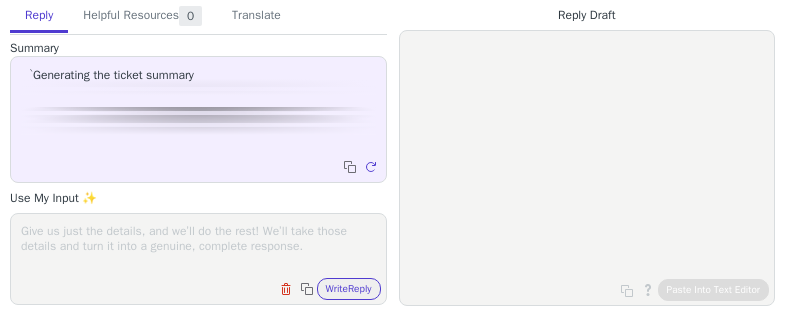 scroll, scrollTop: 0, scrollLeft: 0, axis: both 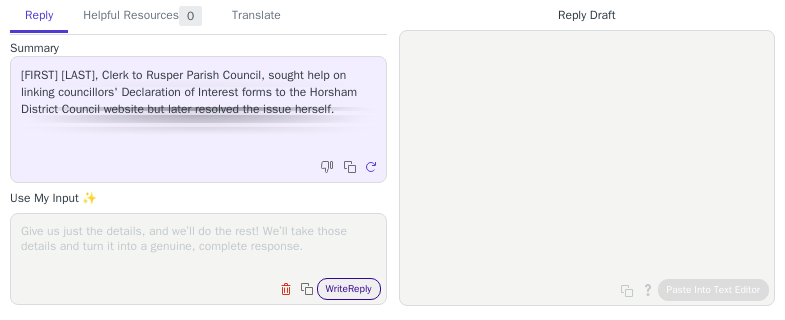 click on "Write  Reply" at bounding box center [349, 289] 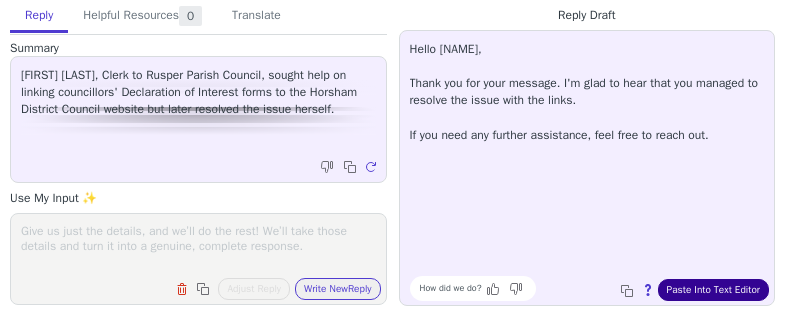 click on "Paste Into Text Editor" at bounding box center (713, 290) 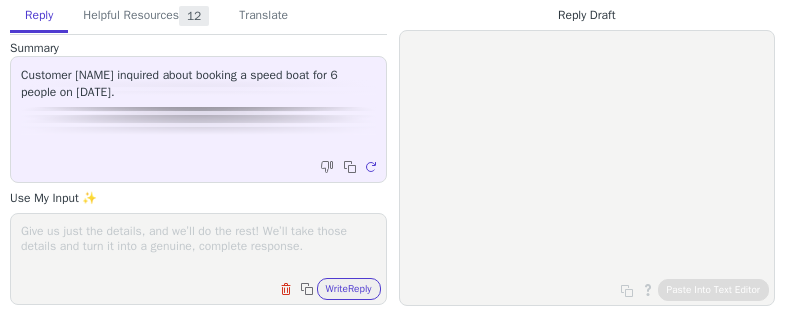 scroll, scrollTop: 0, scrollLeft: 0, axis: both 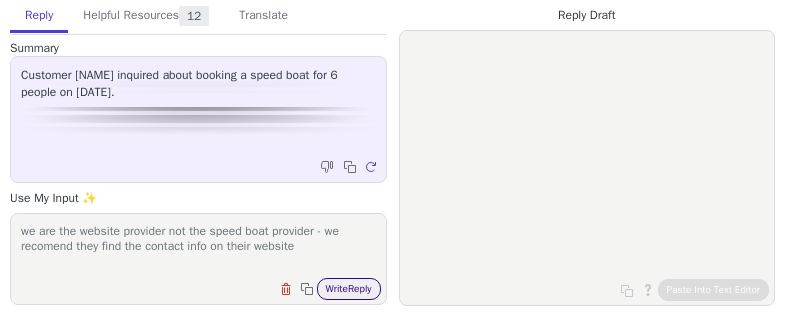type on "we are the website provider not the speed boat provider - we recomend they find the contact info on their website" 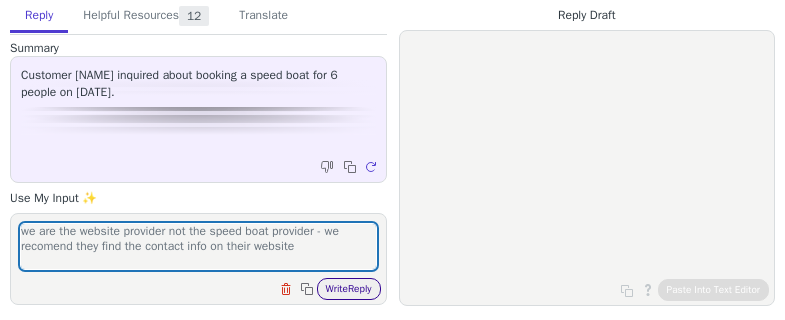 click on "Write  Reply" at bounding box center [349, 289] 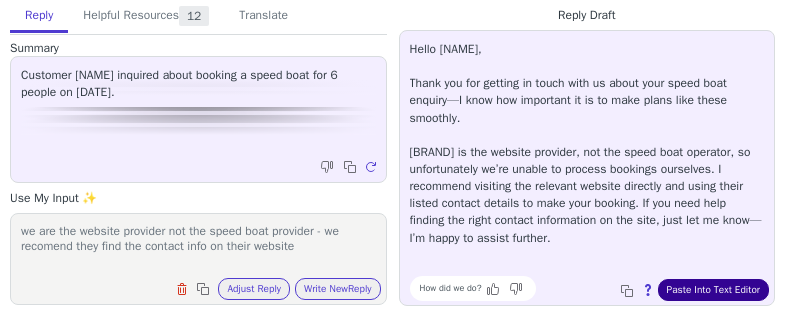 click on "Paste Into Text Editor" at bounding box center (713, 290) 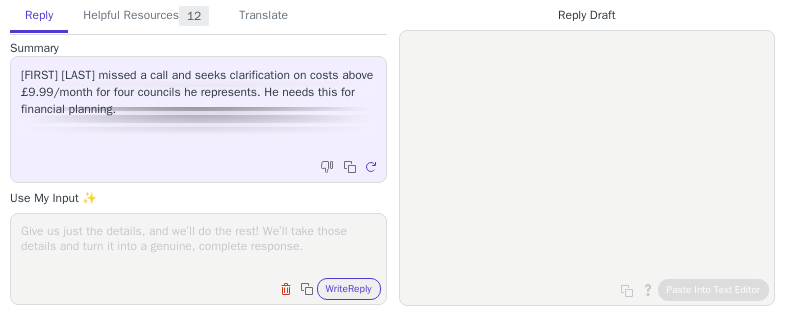 scroll, scrollTop: 0, scrollLeft: 0, axis: both 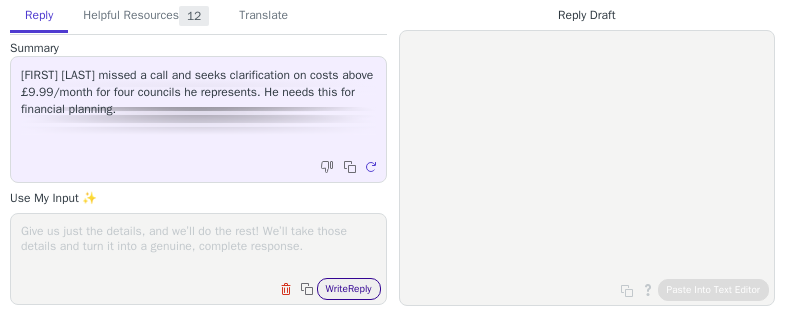 click on "Write  Reply" at bounding box center (349, 289) 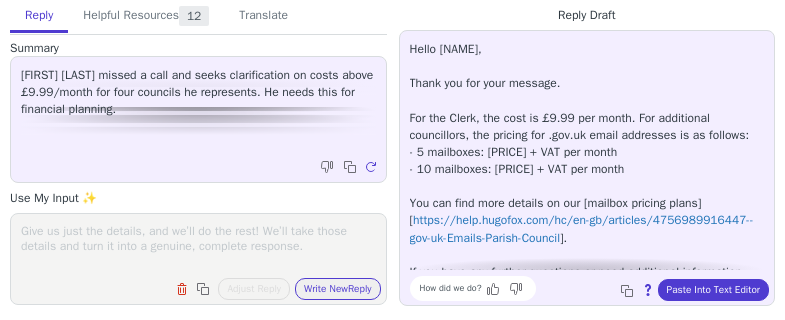 click at bounding box center [198, 246] 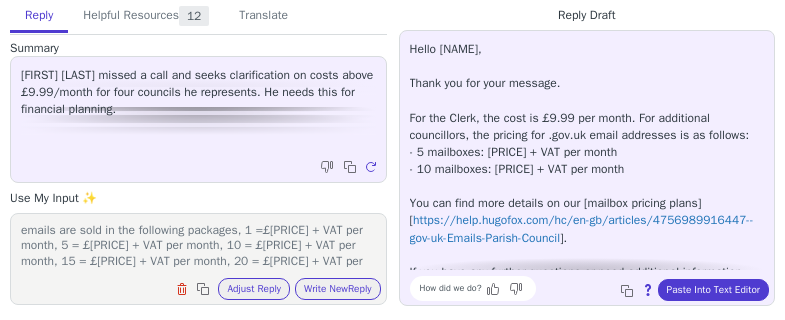 scroll, scrollTop: 16, scrollLeft: 0, axis: vertical 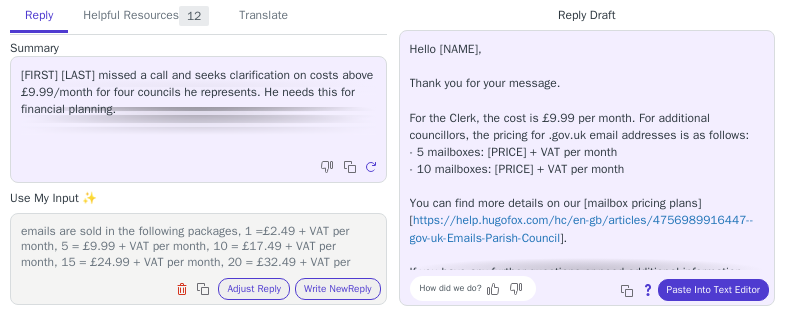 click on "emails are sold in the following packages, 1 =£2.49 + VAT per month, 5 = £9.99 + VAT per month, 10 = £17.49 + VAT per month, 15 = £24.99 + VAT per month, 20 = £32.49 + VAT per month, 25 = £39.99 + VAT per month.
There are absolutely no extra costs other than if you want to expand your email storage - our sites and emails include everything you need in unlimited quantities." at bounding box center (198, 246) 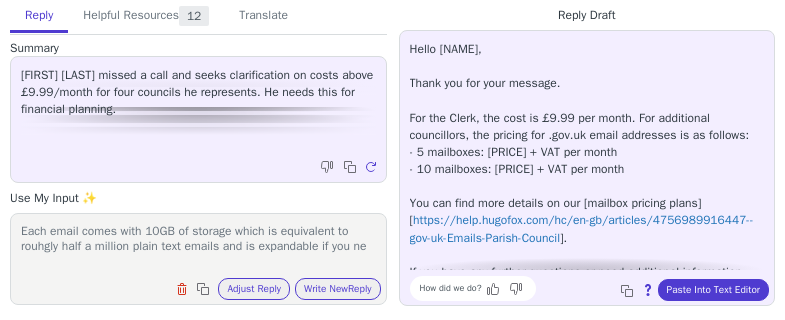 scroll, scrollTop: 1, scrollLeft: 0, axis: vertical 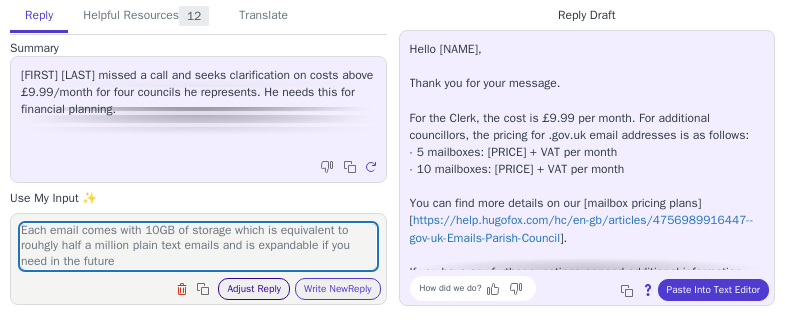 click on "Adjust Reply" at bounding box center [254, 289] 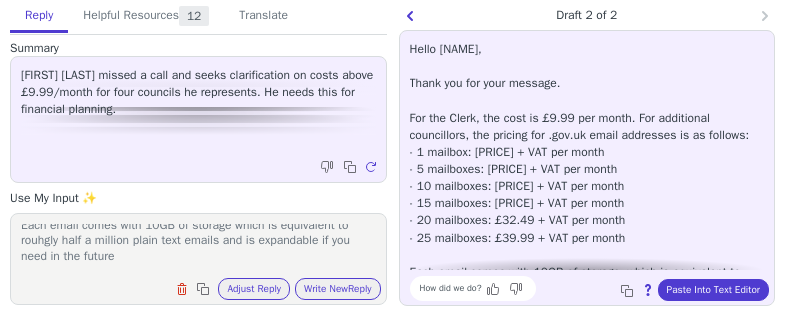 scroll, scrollTop: 0, scrollLeft: 0, axis: both 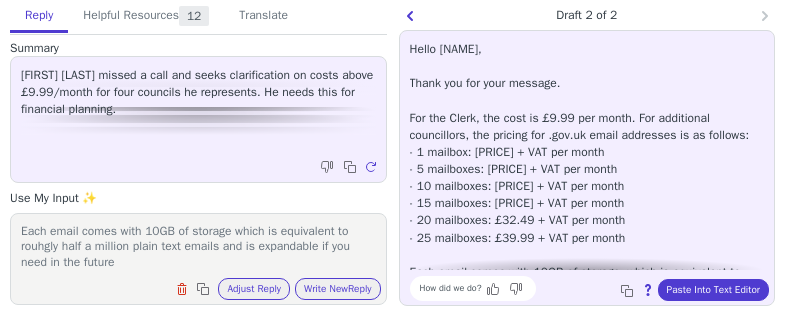 click on "Each email comes with 10GB of storage which is equivalent to rouhgly half a million plain text emails and is expandable if you need in the future
emails are sold in the following packages, 1 =£2.49 + VAT per month, 5 = £9.99 + VAT per month, 10 = £17.49 + VAT per month, 15 = £24.99 + VAT per month, 20 = £32.49 + VAT per month, 25 = £39.99 + VAT per month.
There are absolutely no extra costs other than if you want to expand your email storage - our sites and emails include everything you need in unlimited quantities. Clear field Copy to clipboard Adjust Reply Use input to adjust reply draft Write New  Reply" at bounding box center (198, 259) 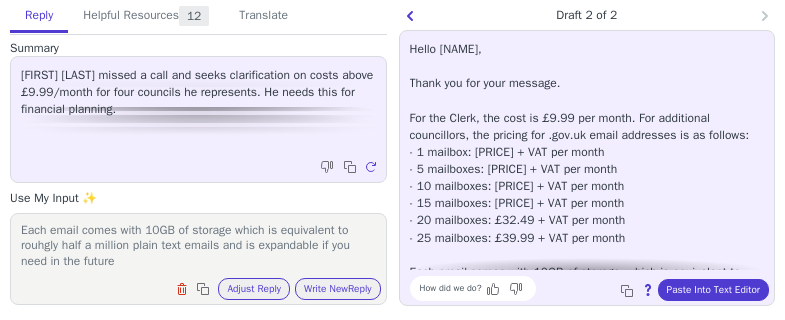 scroll, scrollTop: 0, scrollLeft: 0, axis: both 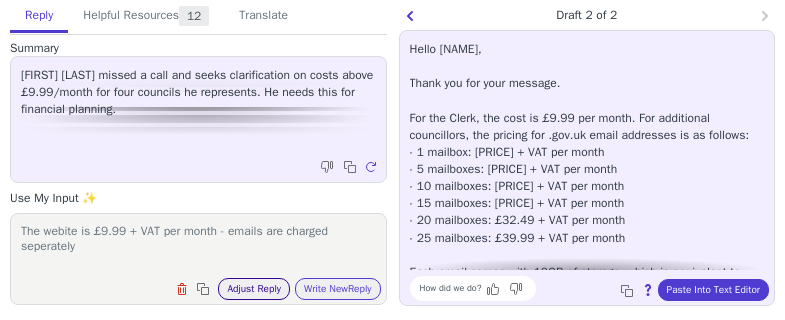 type on "The webite is £9.99 + VAT per month - emails are charged seperately
Each email comes with 10GB of storage which is equivalent to rouhgly half a million plain text emails and is expandable if you need in the future
emails are sold in the following packages, 1 =£2.49 + VAT per month, 5 = £9.99 + VAT per month, 10 = £17.49 + VAT per month, 15 = £24.99 + VAT per month, 20 = £32.49 + VAT per month, 25 = £39.99 + VAT per month.
There are absolutely no extra costs other than if you want to expand your email storage - our sites and emails include everything you need in unlimited quantities. Clear field Copy to clipboard Adjust Reply Use input to adjust reply draft Write New  Reply" 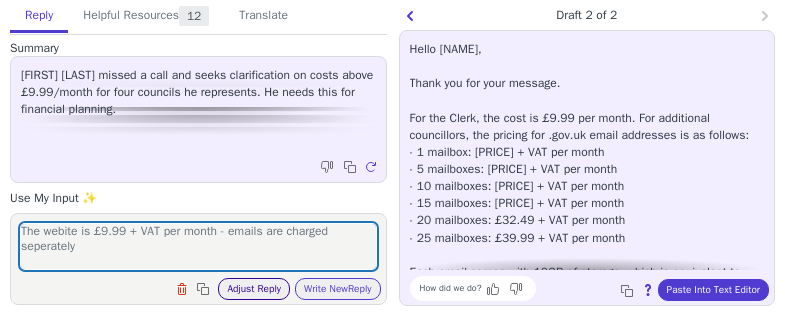click on "Adjust Reply" at bounding box center (254, 289) 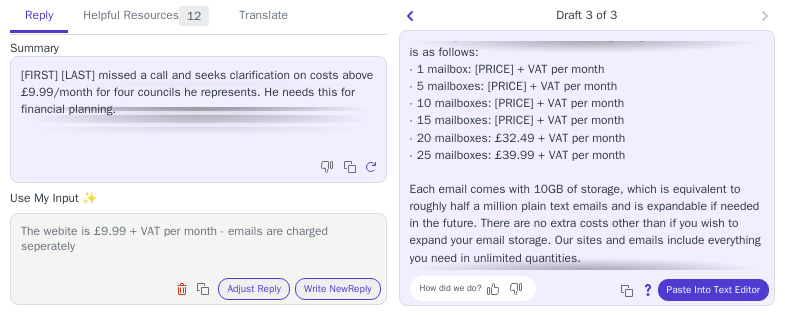 scroll, scrollTop: 182, scrollLeft: 0, axis: vertical 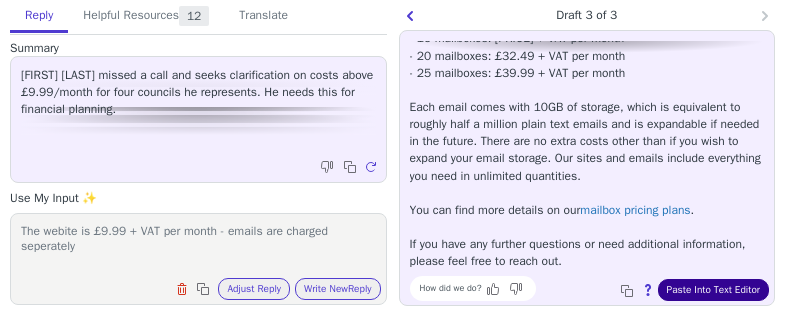click on "Paste Into Text Editor" at bounding box center (713, 290) 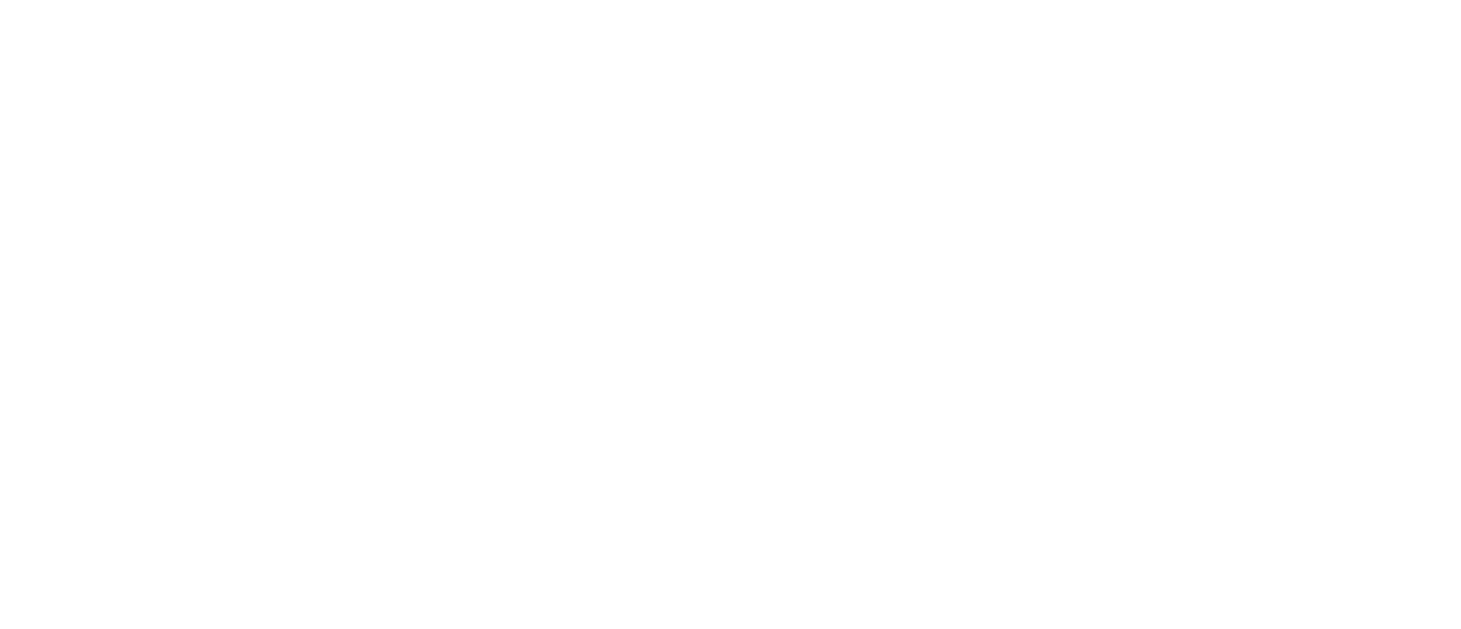 scroll, scrollTop: 0, scrollLeft: 0, axis: both 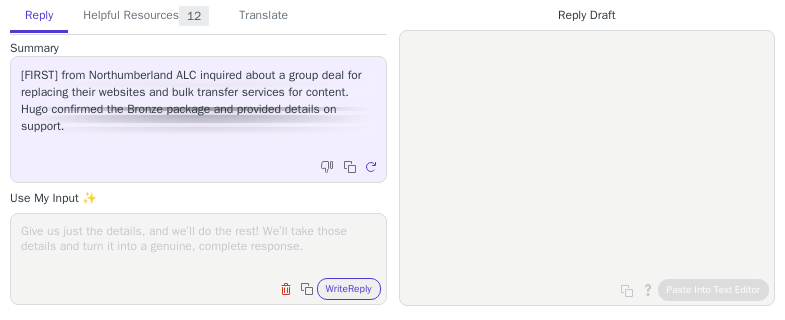 click at bounding box center [198, 246] 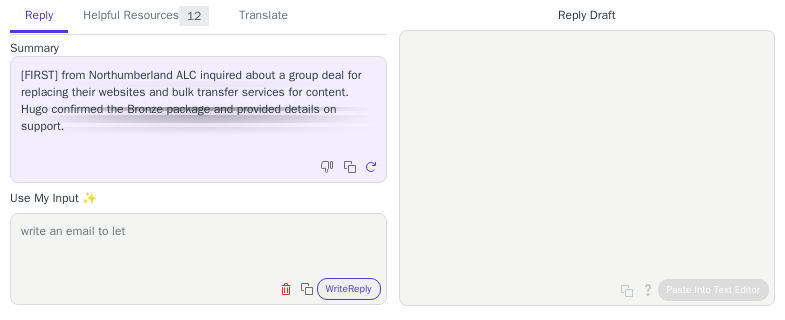 click on "write an email to let" at bounding box center [198, 246] 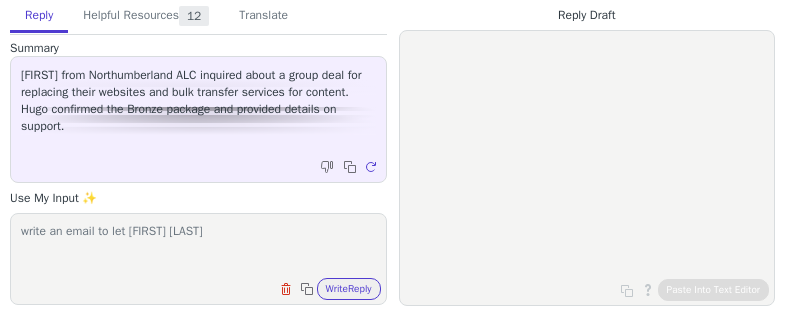 click on "write an email to let David," at bounding box center (198, 246) 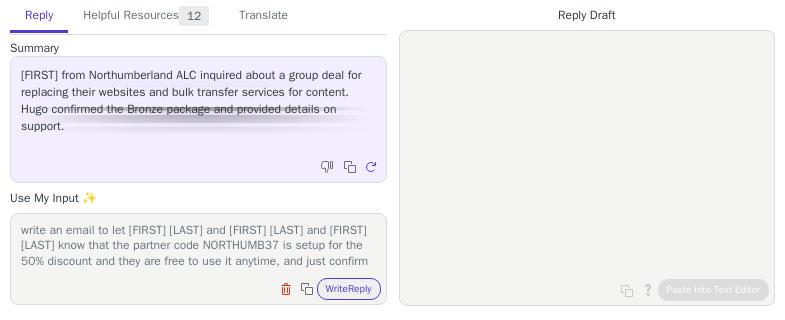scroll, scrollTop: 16, scrollLeft: 0, axis: vertical 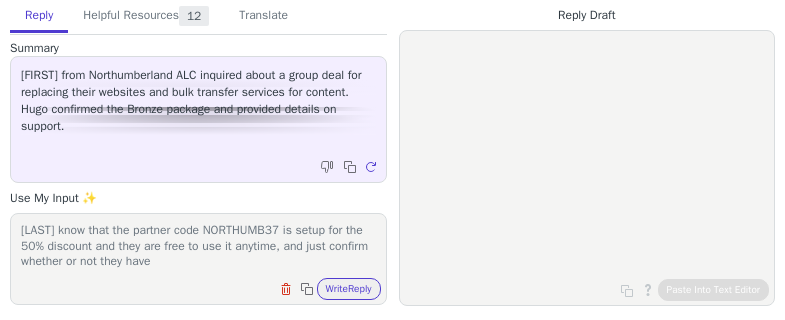 click on "write an email to let David, Julie and francis know that the partner code NORTHUMB37 is setup for the 50% discount and they are free to use it anytime, and just confirm whether or not they have" at bounding box center [198, 246] 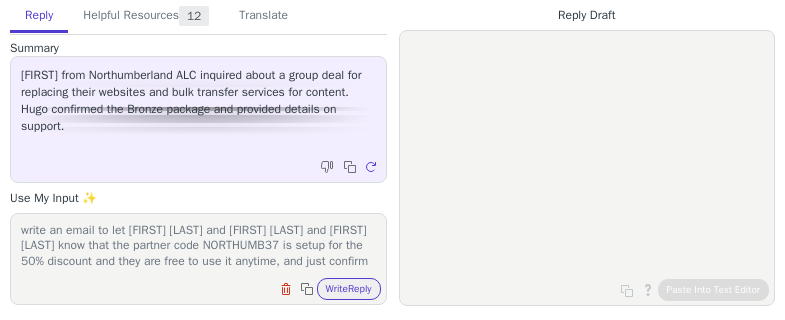 scroll, scrollTop: 16, scrollLeft: 0, axis: vertical 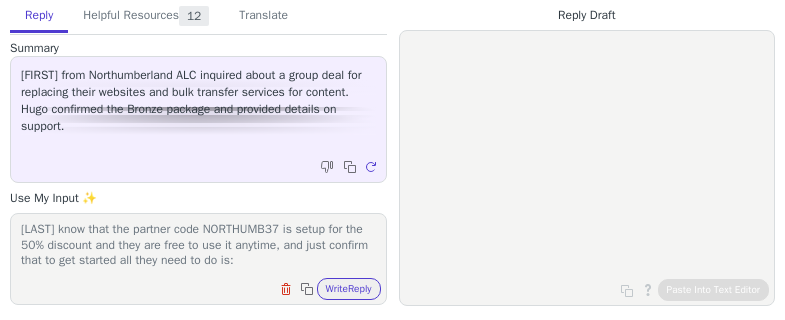 paste on "To get started, please fill out this form for the .gov.uk domain: https://forms.gle/pdZCHF3StwvMJWbv5. We will handle the entire application process for you (this has to be filled out by the Clerk for legal reasons).
To sign up for the website itself, please visit: https://www.hugofox.com/account/signup.asp." 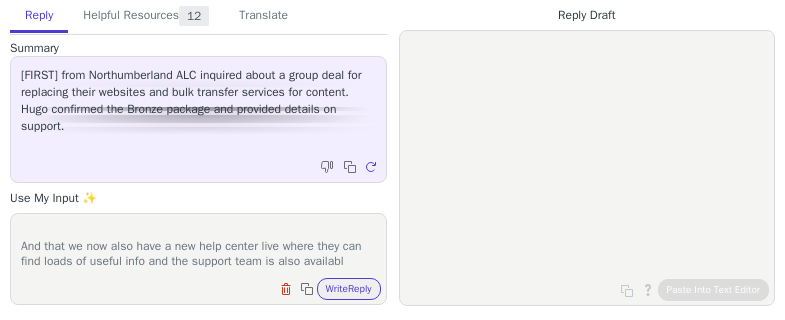 scroll, scrollTop: 186, scrollLeft: 0, axis: vertical 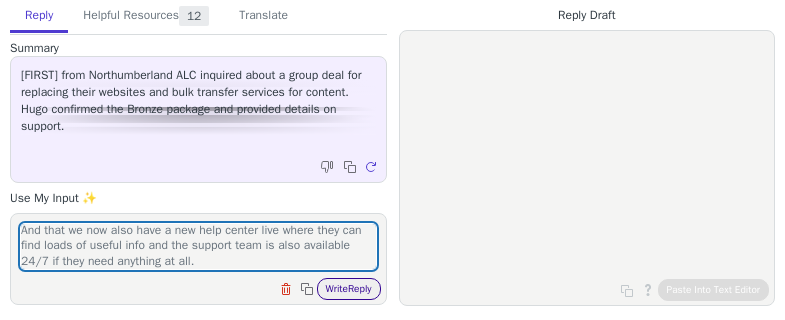 click on "Write  Reply" at bounding box center [349, 289] 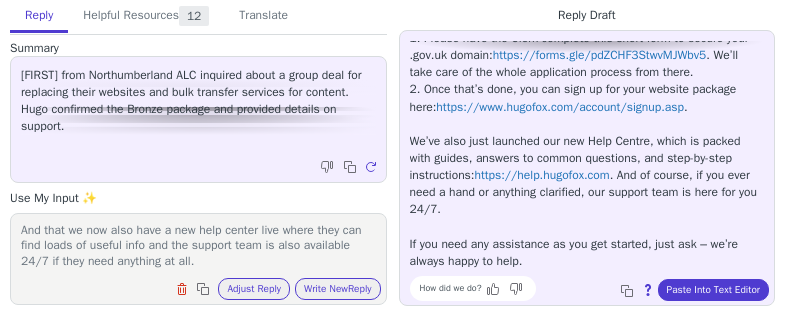 scroll, scrollTop: 148, scrollLeft: 0, axis: vertical 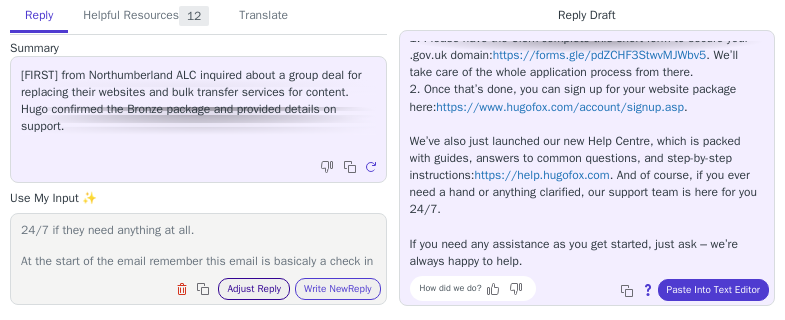 type on "write an email to let David, Julie and francis know that the partner code NORTHUMB37 is setup for the 50% discount and they are free to use it anytime, and just confirm that to get started all they need to do is:
To get started, please fill out this form for the .gov.uk domain: https://forms.gle/pdZCHF3StwvMJWbv5. We will handle the entire application process for you (this has to be filled out by the Clerk for legal reasons).
To sign up for the website itself, please visit: https://www.hugofox.com/account/signup.asp.
And that we now also have a new help center live where they can find loads of useful info and the support team is also available 24/7 if they need anything at all.
At the start of the email remember this email is basicaly a check in" 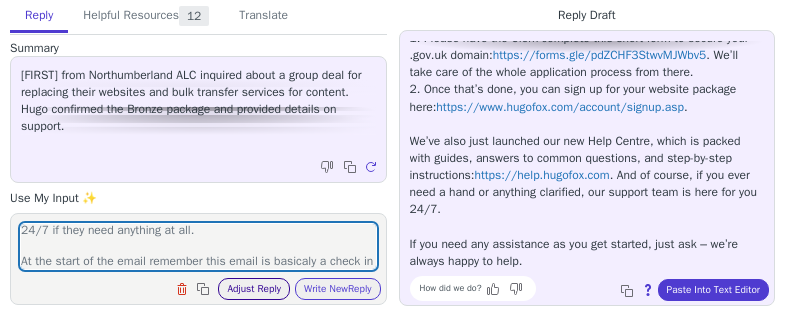 click on "Adjust Reply" at bounding box center (254, 289) 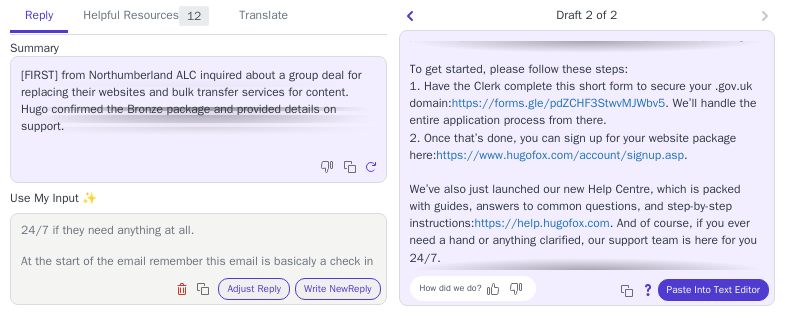 scroll, scrollTop: 164, scrollLeft: 0, axis: vertical 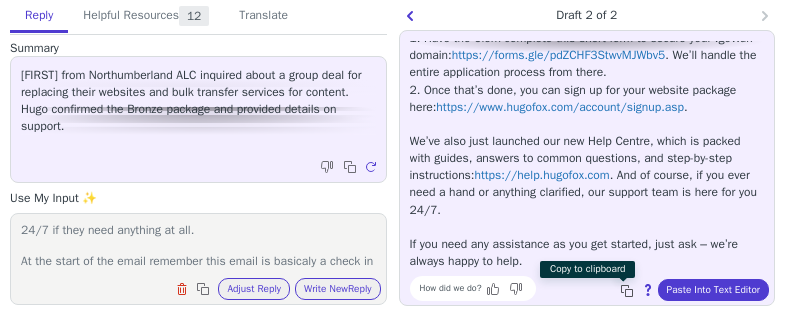 click at bounding box center [629, 293] 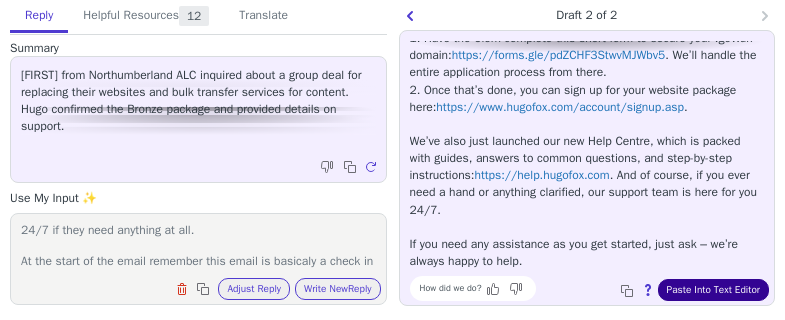 click on "Paste Into Text Editor" at bounding box center (713, 290) 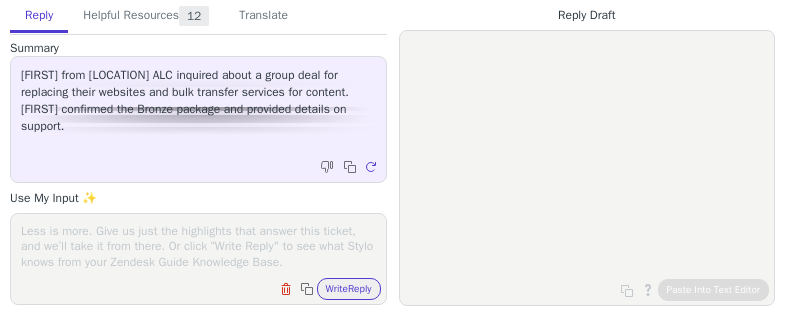 scroll, scrollTop: 0, scrollLeft: 0, axis: both 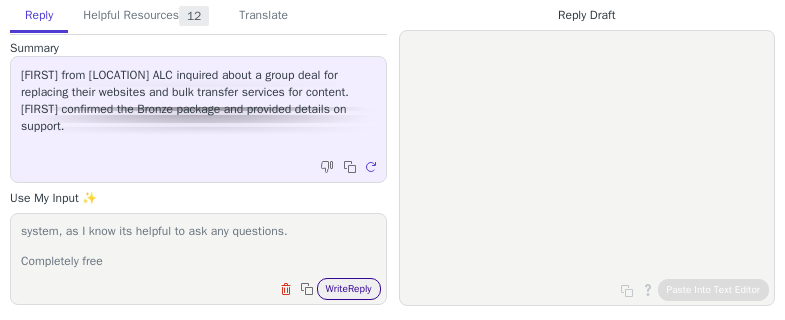 click on "Write  Reply" at bounding box center (349, 289) 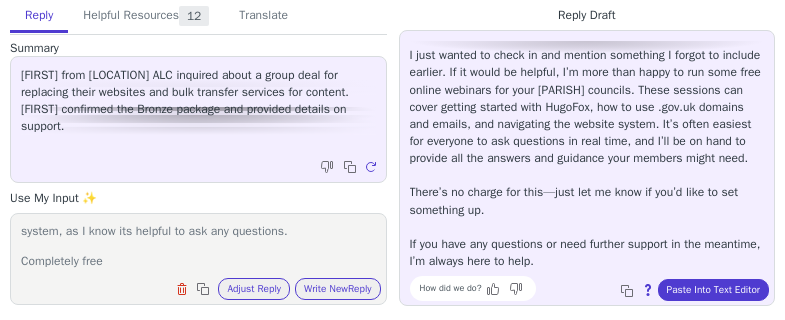 scroll, scrollTop: 45, scrollLeft: 0, axis: vertical 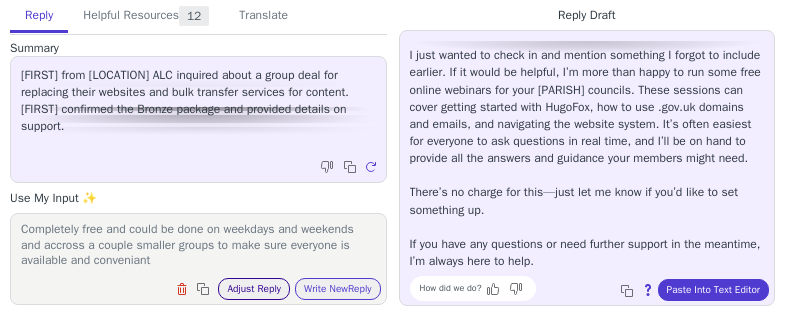 type on "check in and say that I forgot to mention thjat if they would like I would also be more than happy to do some online webinars for their Parih Councils on getting setup and answer any questions they may have on .gov.uk domains, emails and the website system, as I know its helpful to ask any questions.
Completely free and could be done on weekdays and weekends and accross a couple smaller groups to make sure everyone is available and conveniant" 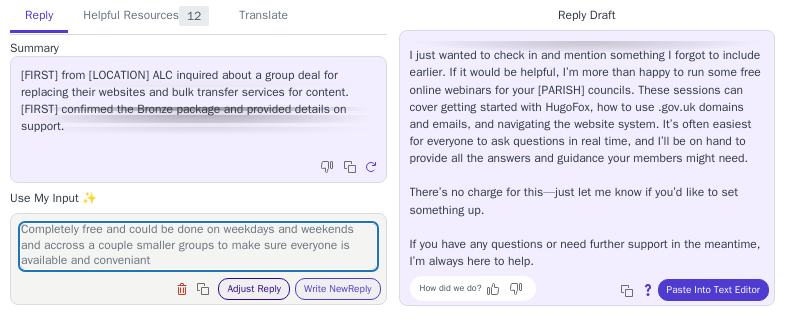 click on "Adjust Reply" at bounding box center (254, 289) 